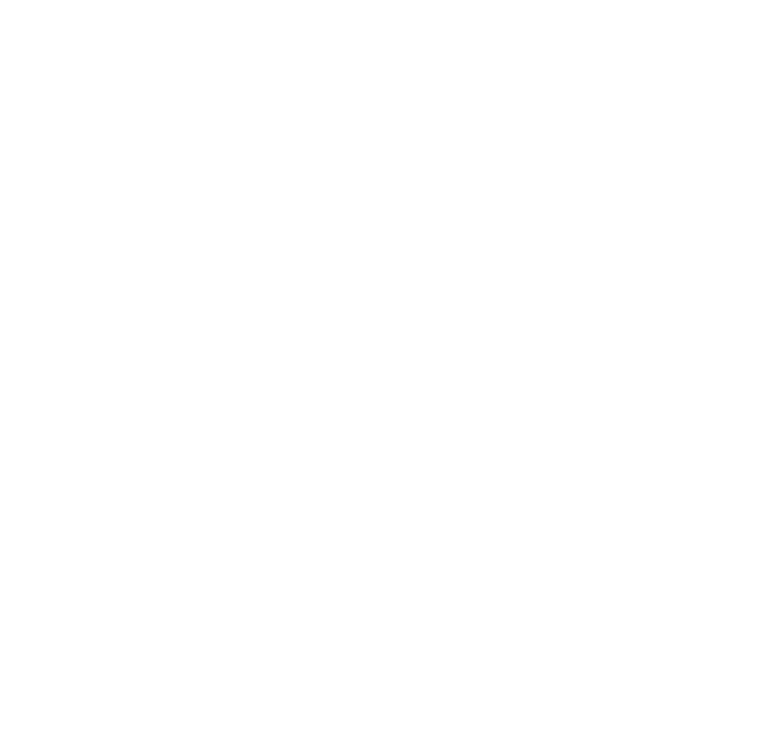 scroll, scrollTop: 0, scrollLeft: 0, axis: both 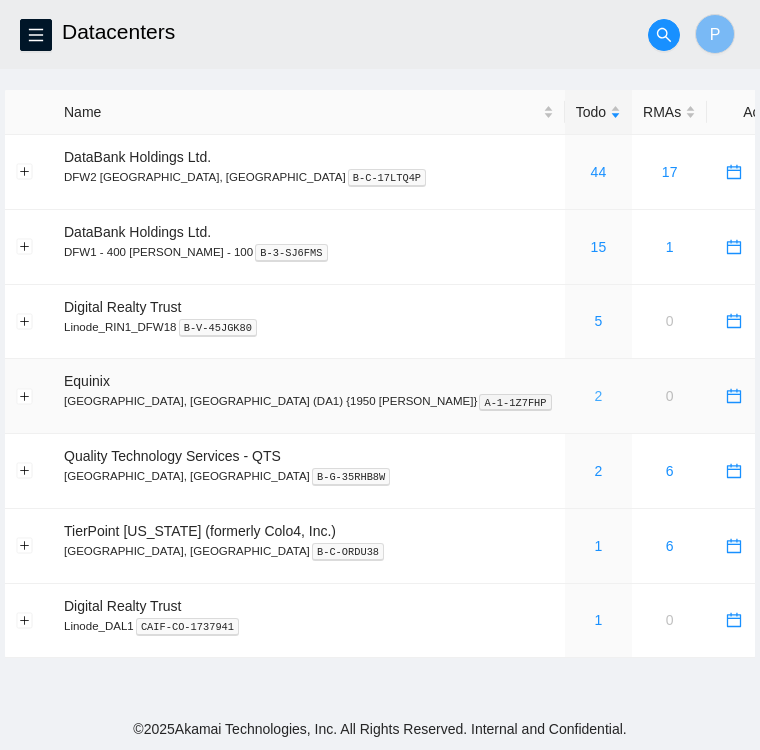 click on "2" at bounding box center (599, 396) 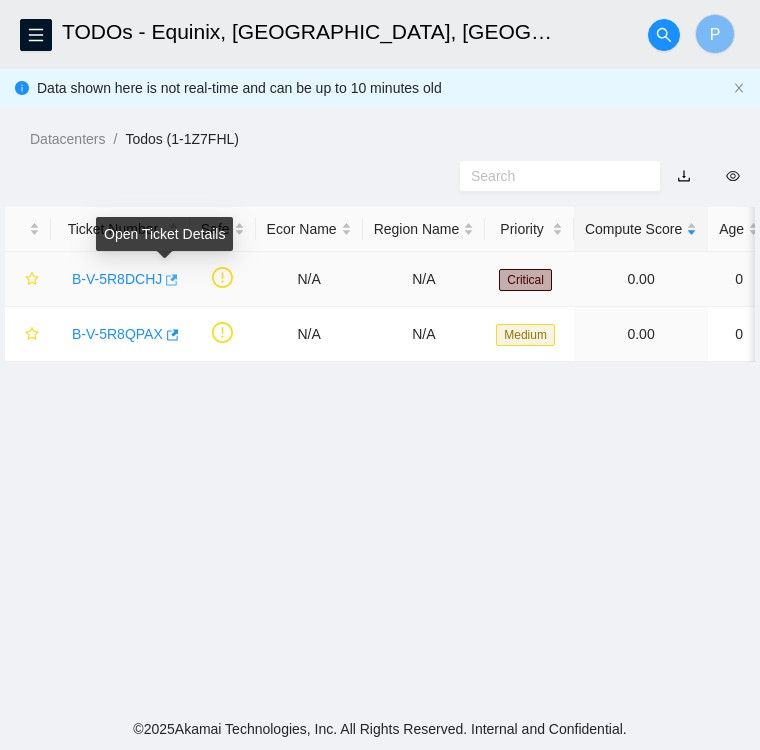 click 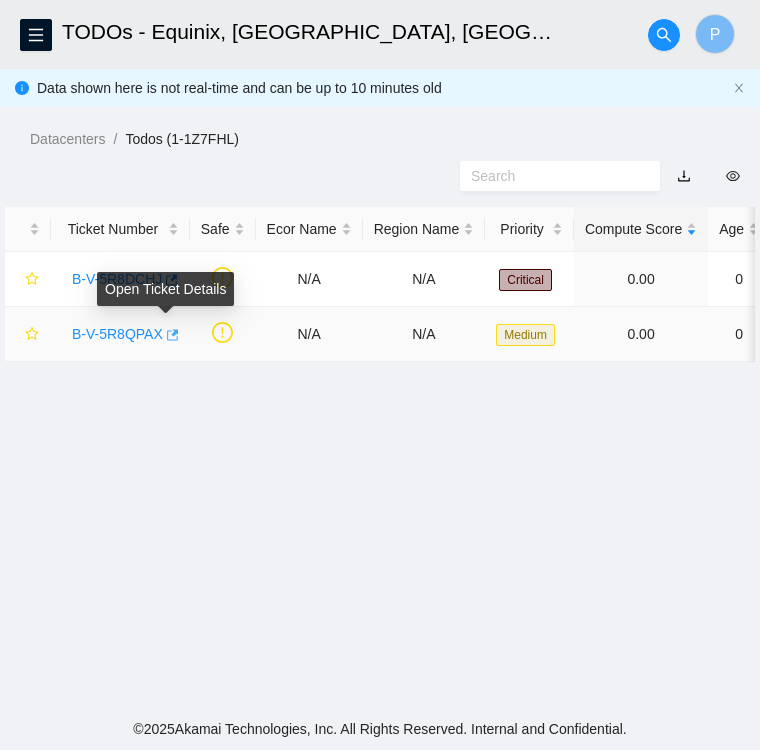 click 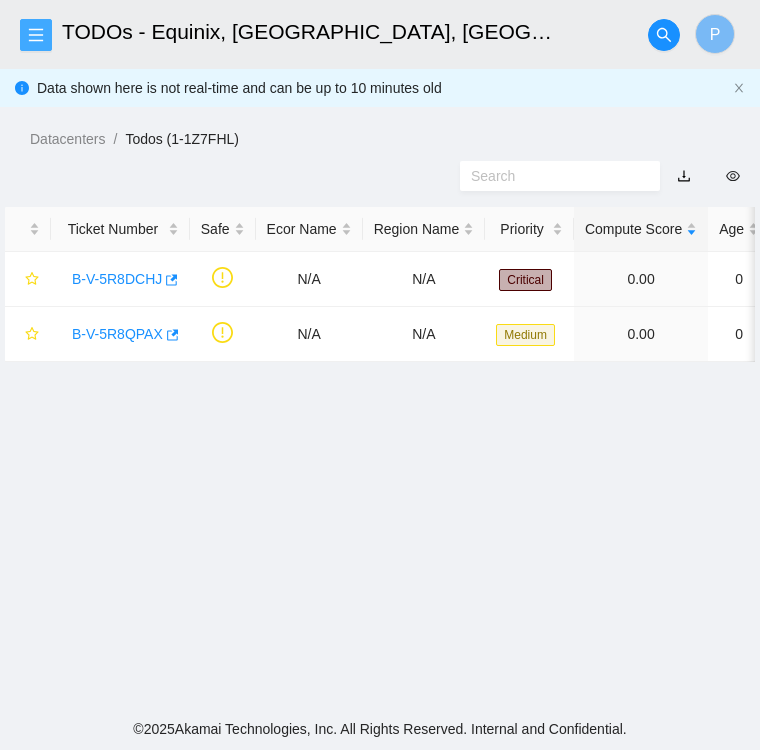 click 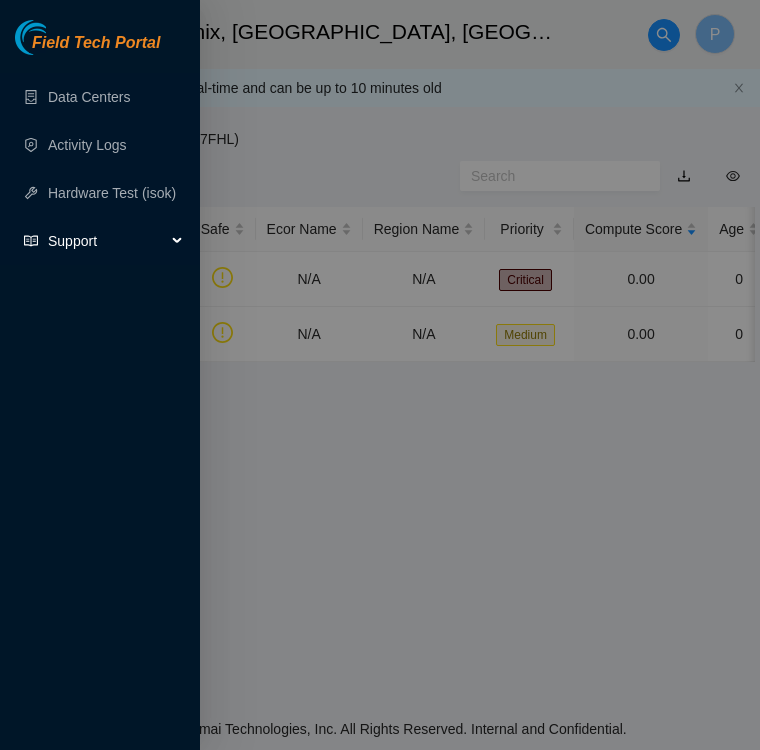 click on "Support" at bounding box center (107, 241) 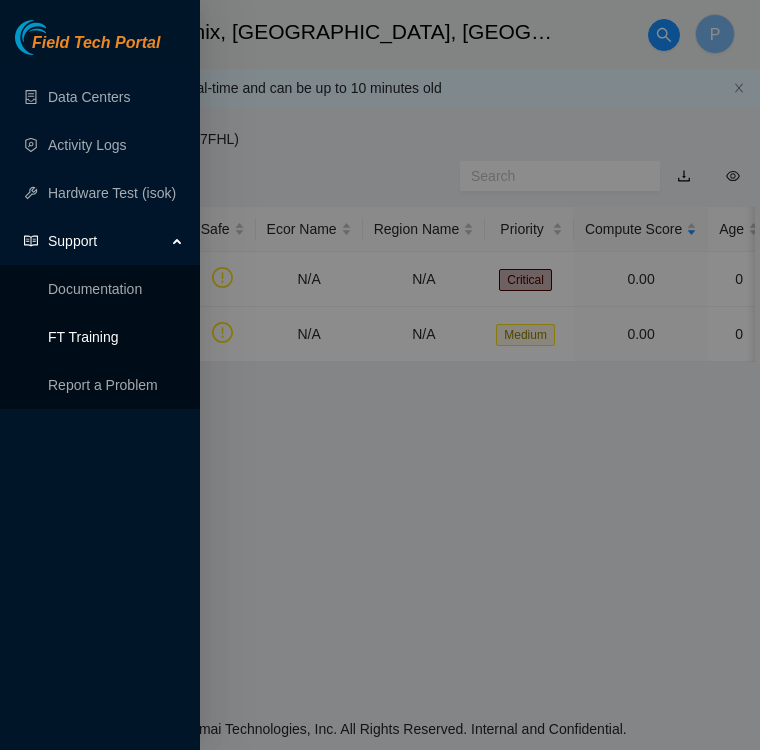 click on "FT Training" at bounding box center (83, 337) 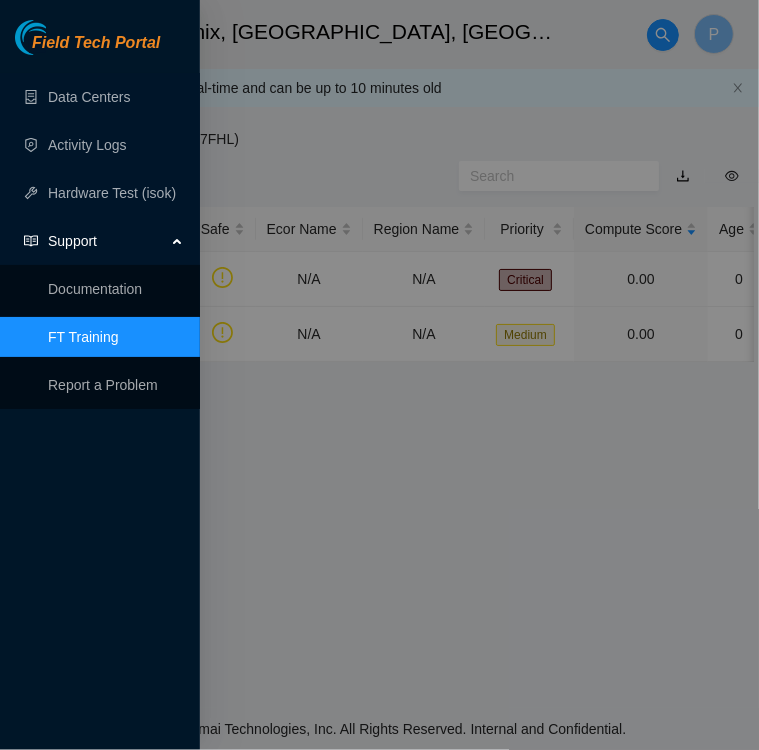 click on "Field Tech Portal Data Centers Activity Logs Hardware Test (isok) Support Documentation FT Training Report a Problem" at bounding box center [100, 375] 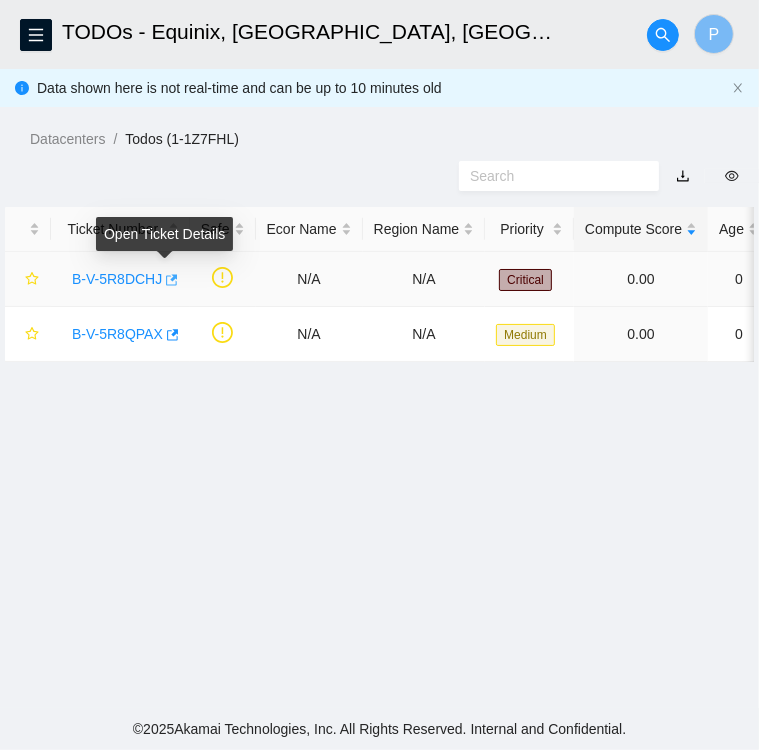 click 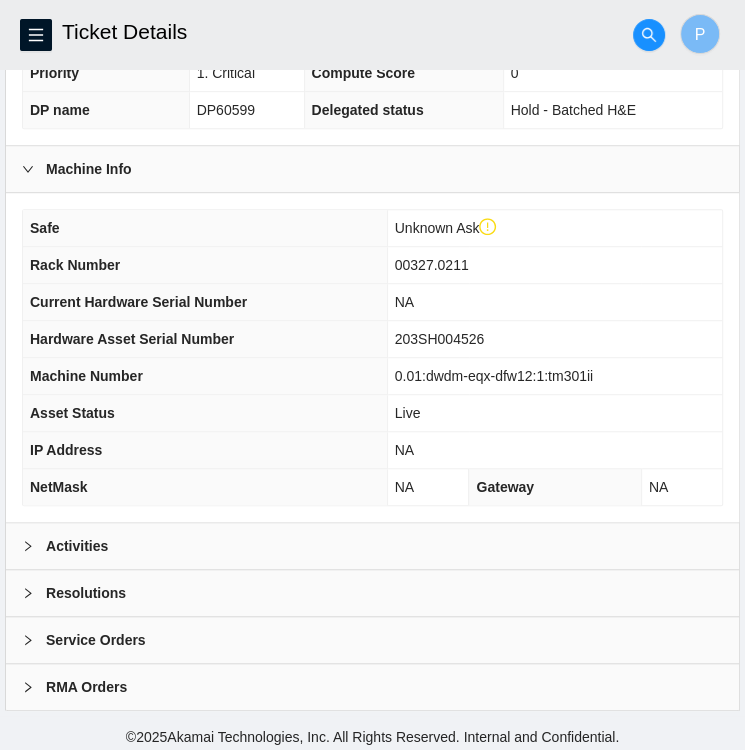 scroll, scrollTop: 514, scrollLeft: 0, axis: vertical 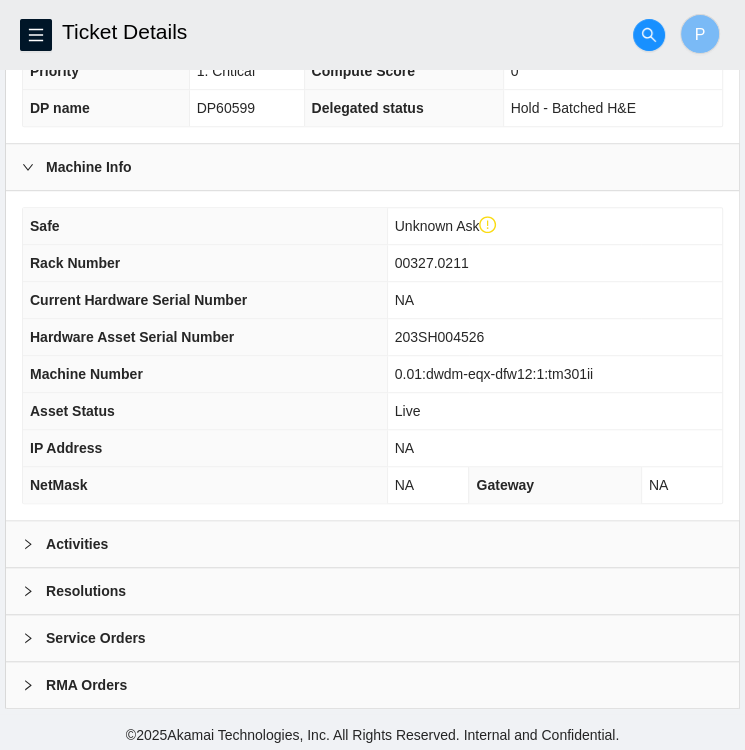 click 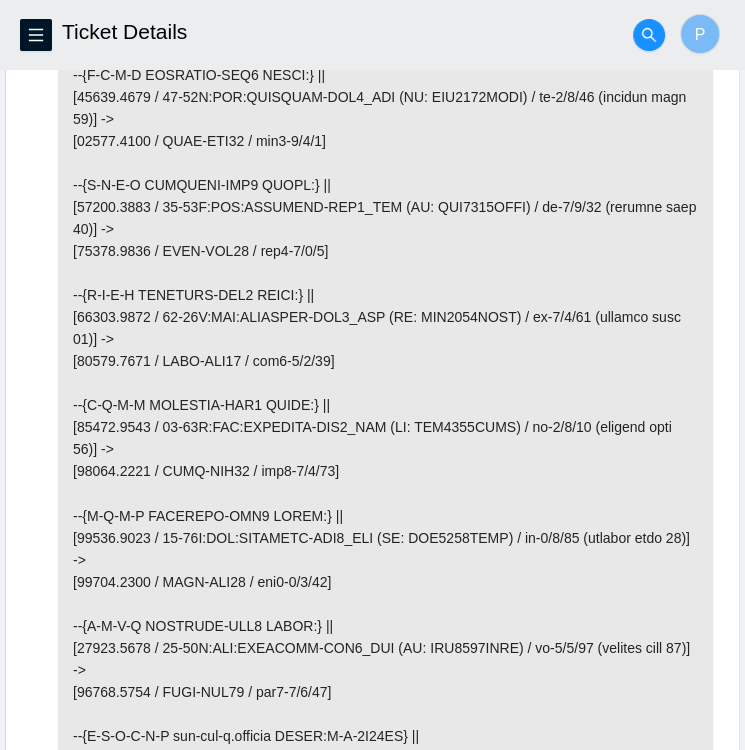 scroll, scrollTop: 1354, scrollLeft: 0, axis: vertical 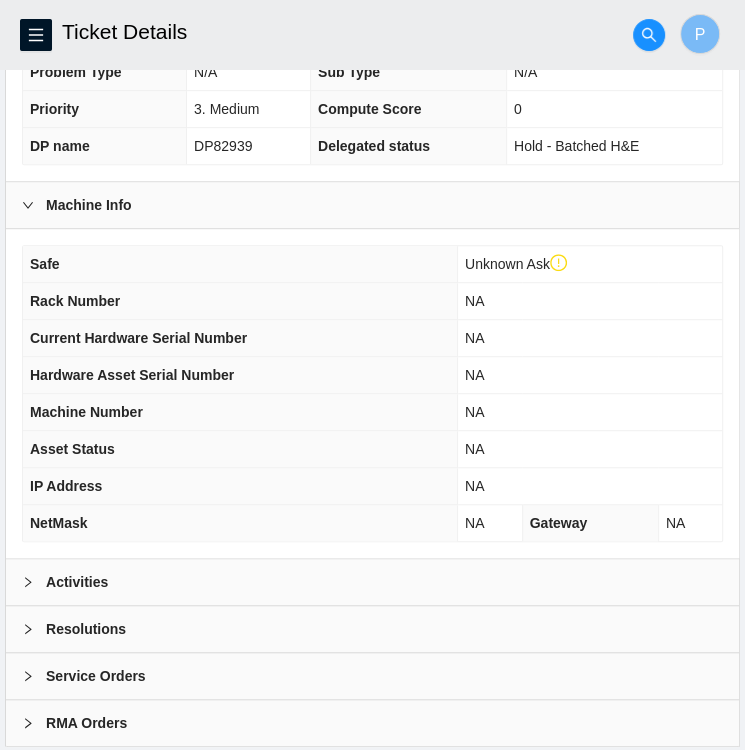 click 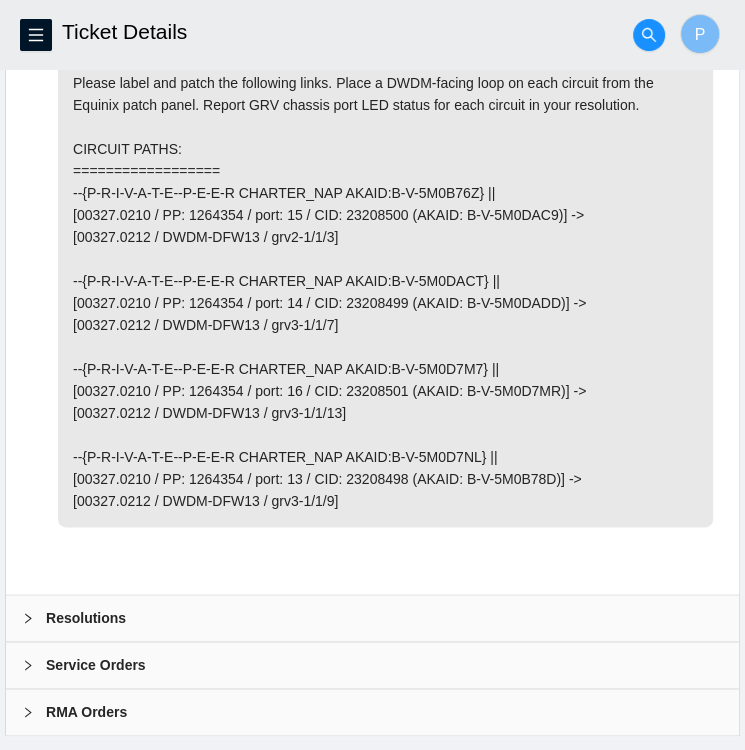 scroll, scrollTop: 1107, scrollLeft: 0, axis: vertical 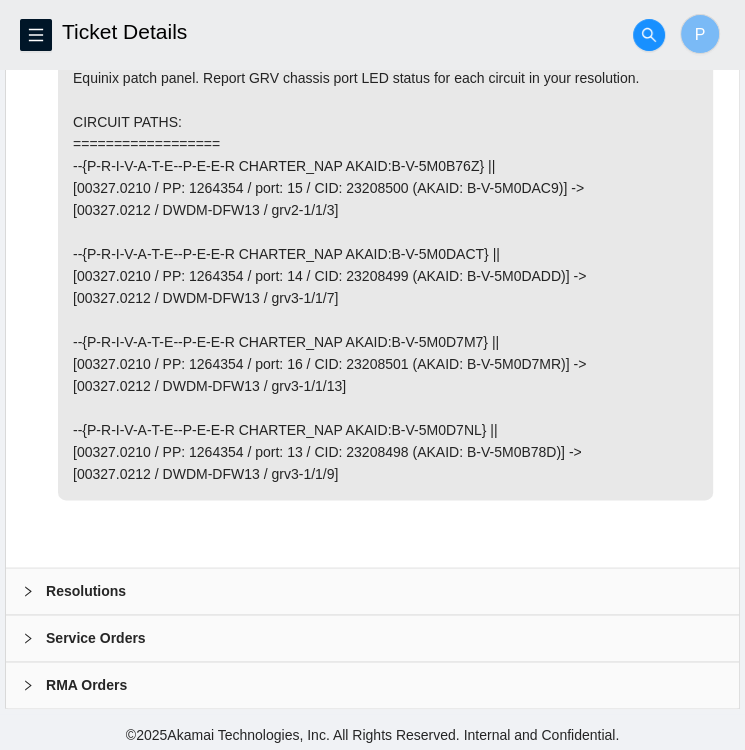 click on "Todo  added by  RDENAMUR  on  2025-07-09  at  20:13 Please label and patch the following links.  Place a DWDM-facing loop on each circuit from the Equinix patch panel.  Report GRV chassis port LED status for each circuit in your resolution.
CIRCUIT PATHS:
==================
--{P-R-I-V-A-T-E--P-E-E-R CHARTER_NAP AKAID:B-V-5M0B76Z} ||
[00327.0210 / PP: 1264354 / port: 15 / CID: 23208500 (AKAID: B-V-5M0DAC9)] ->
[00327.0212 / DWDM-DFW13 / grv2-1/1/3]
--{P-R-I-V-A-T-E--P-E-E-R CHARTER_NAP AKAID:B-V-5M0DACT} ||
[00327.0210 / PP: 1264354 / port: 14 / CID: 23208499 (AKAID: B-V-5M0DADD)] ->
[00327.0212 / DWDM-DFW13 / grv3-1/1/7]
--{P-R-I-V-A-T-E--P-E-E-R CHARTER_NAP AKAID:B-V-5M0D7M7} ||
[00327.0210 / PP: 1264354 / port: 16 / CID: 23208501 (AKAID: B-V-5M0D7MR)] ->
[00327.0212 / DWDM-DFW13 / grv3-1/1/13]
--{P-R-I-V-A-T-E--P-E-E-R CHARTER_NAP AKAID:B-V-5M0D7NL} ||
[00327.0210 / PP: 1264354 / port: 13 / CID: 23208498 (AKAID: B-V-5M0B78D)] ->
[00327.0212 / DWDM-DFW13 / grv3-1/1/9]" at bounding box center [372, 271] 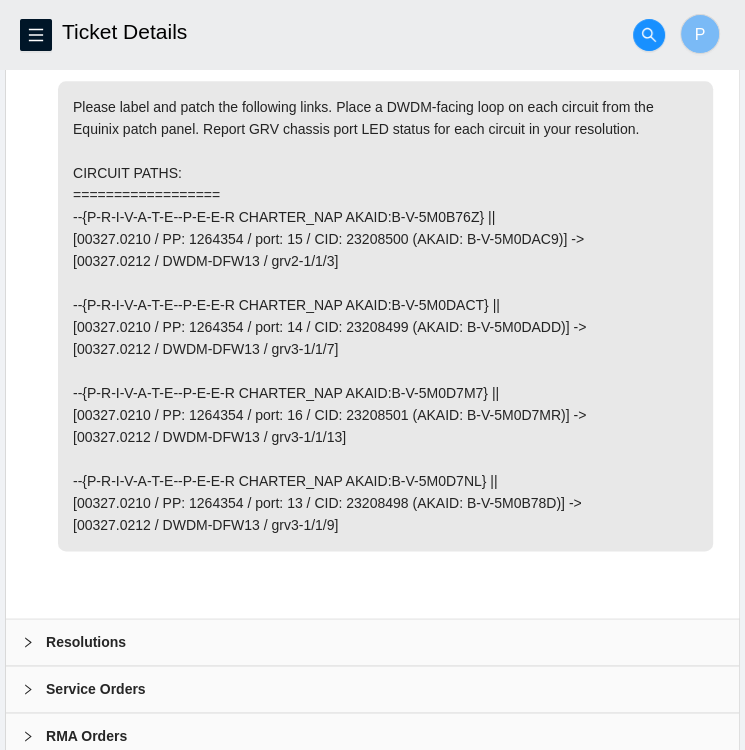 scroll, scrollTop: 1107, scrollLeft: 0, axis: vertical 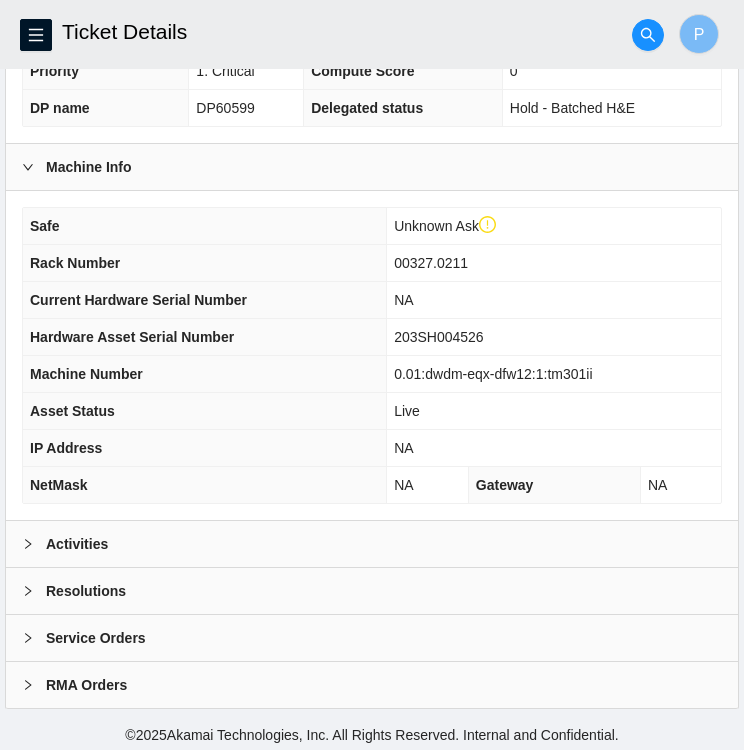 click on "Live" at bounding box center (554, 411) 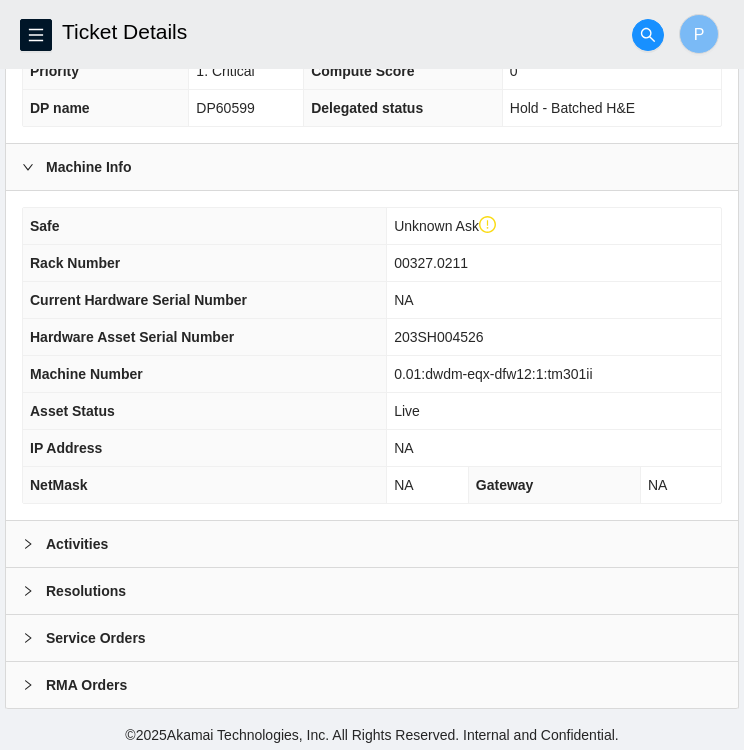 click 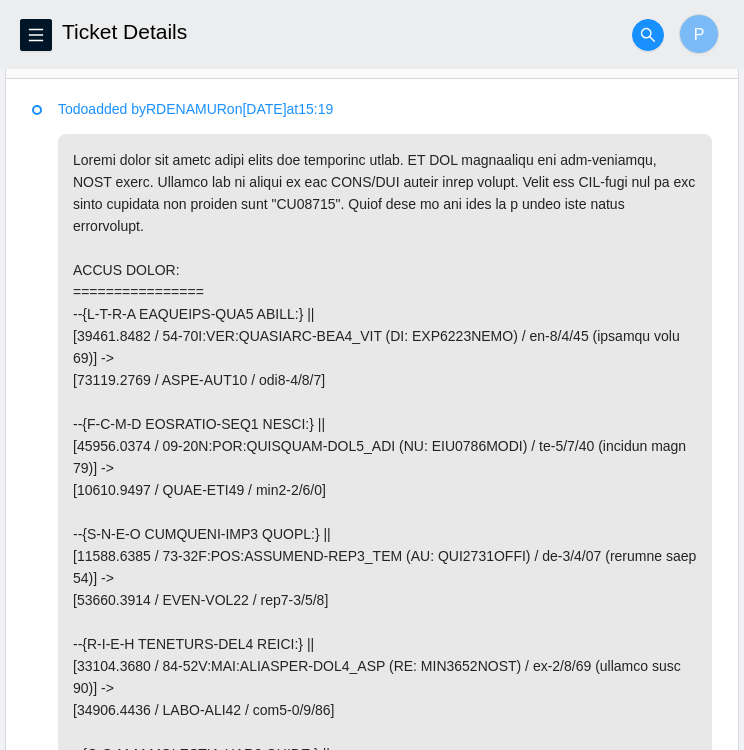 scroll, scrollTop: 1002, scrollLeft: 0, axis: vertical 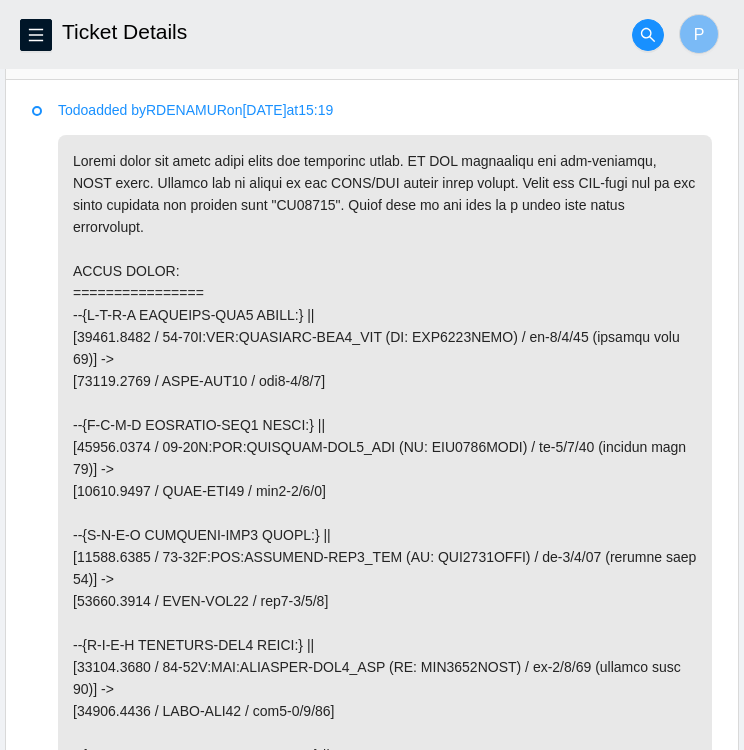 click at bounding box center (385, 645) 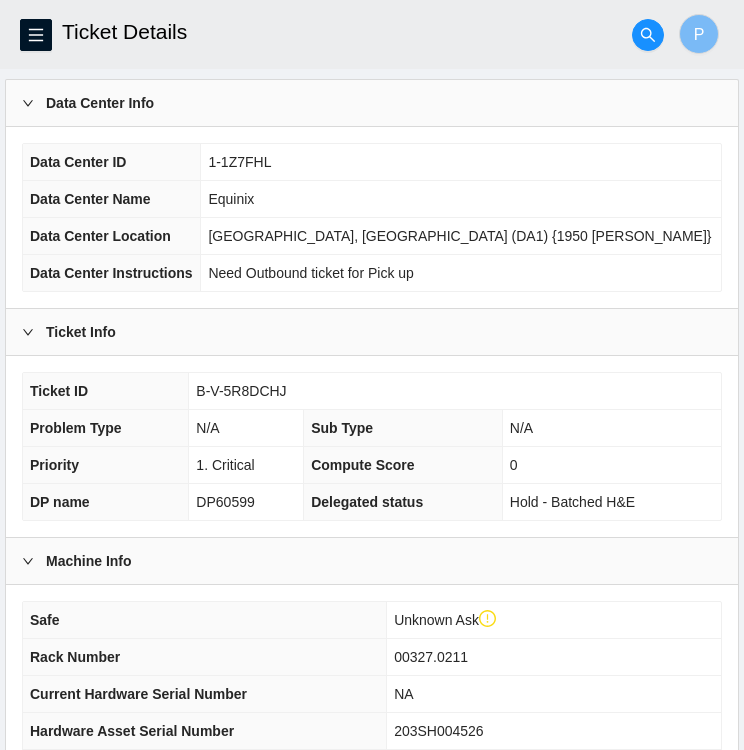 scroll, scrollTop: 0, scrollLeft: 0, axis: both 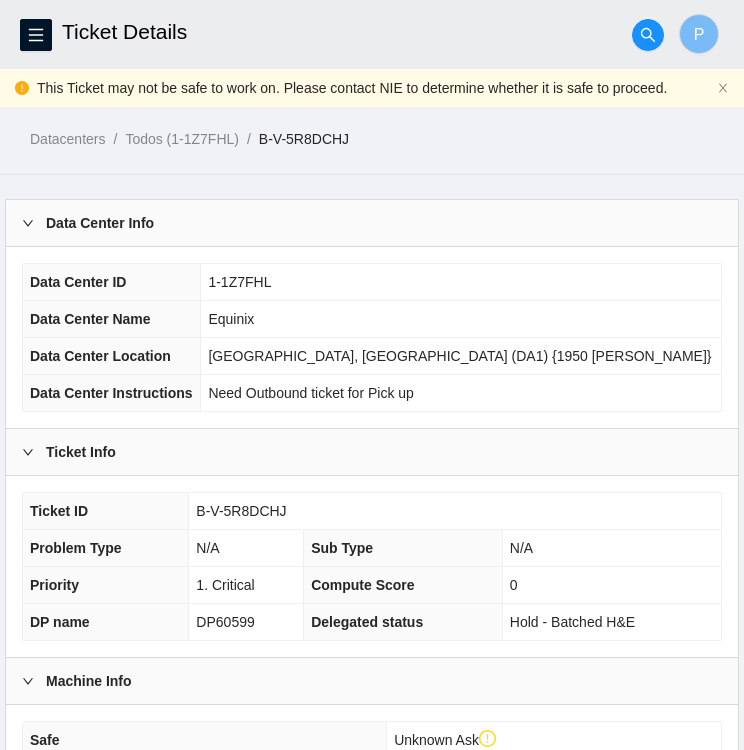 click on "Datacenters / Todos (1-1Z7FHL) / B-V-5R8DCHJ /" at bounding box center (372, 94) 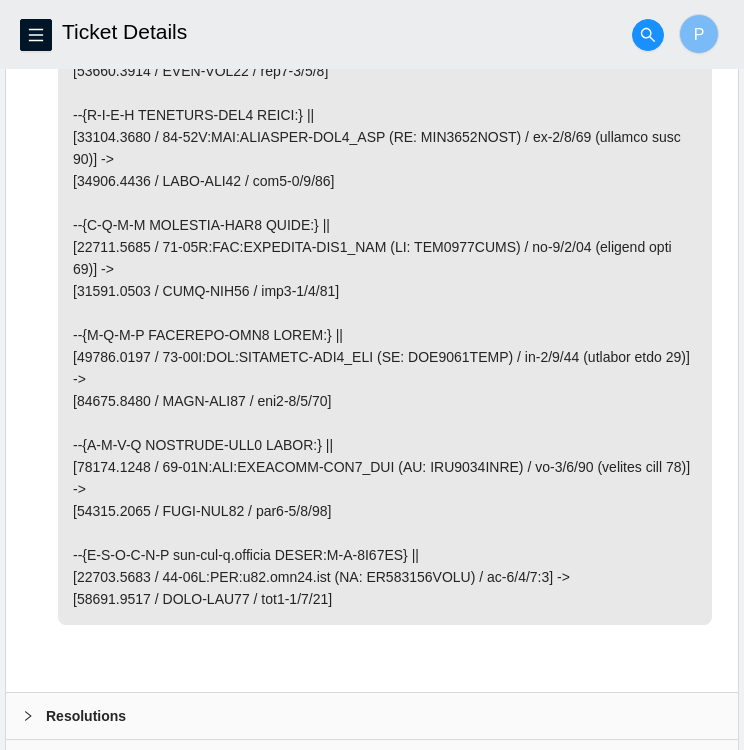 scroll, scrollTop: 1532, scrollLeft: 0, axis: vertical 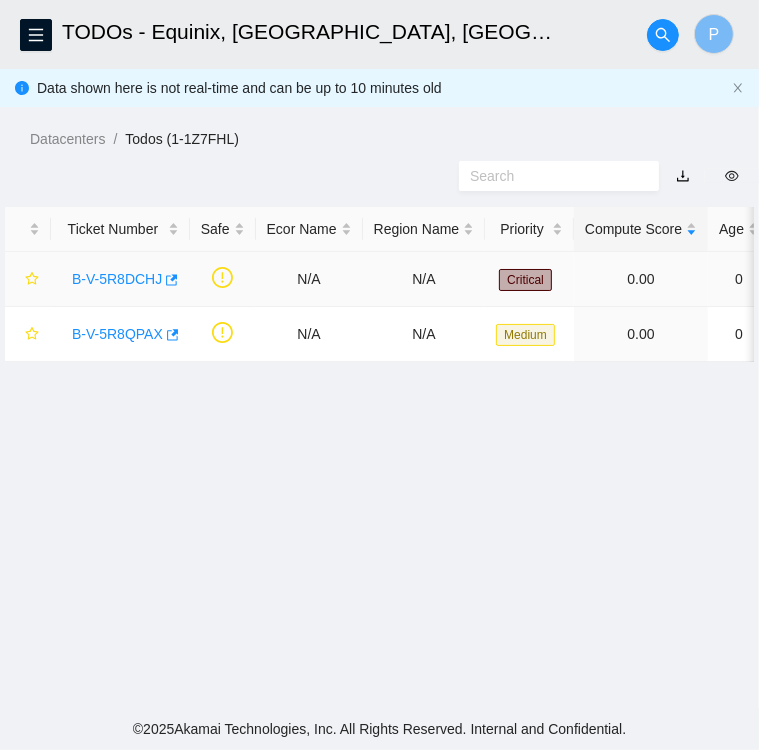 click on "B-V-5R8DCHJ" at bounding box center (120, 279) 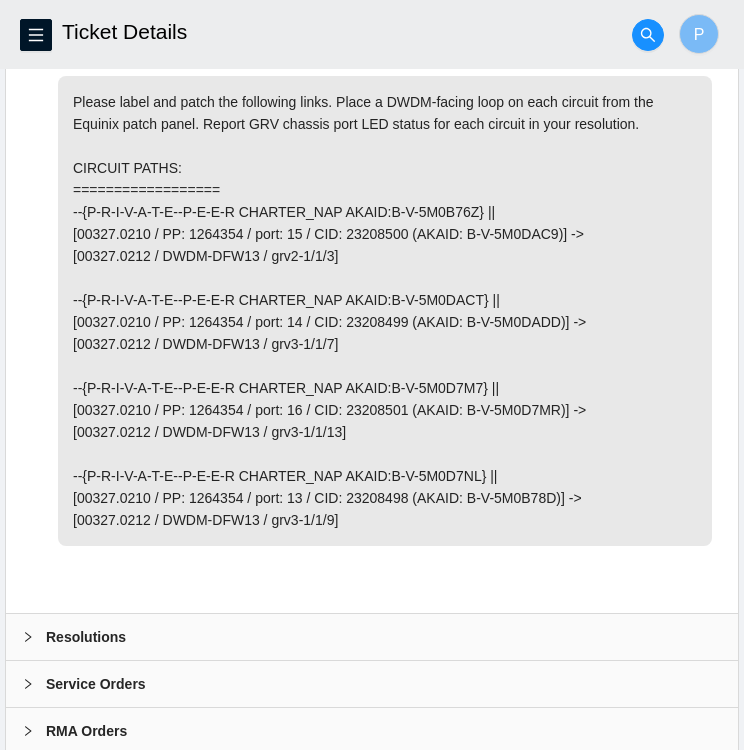 scroll, scrollTop: 1066, scrollLeft: 0, axis: vertical 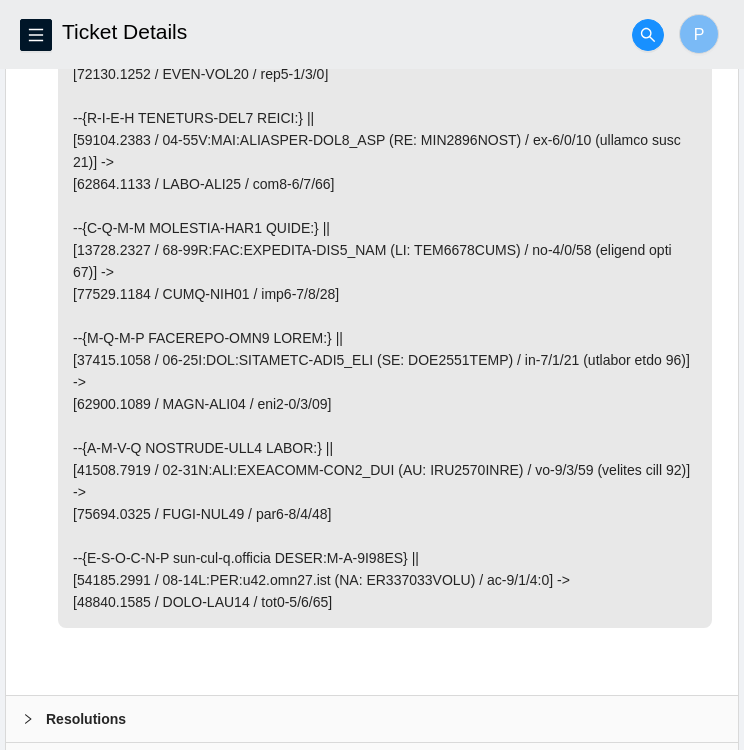 click at bounding box center (385, 118) 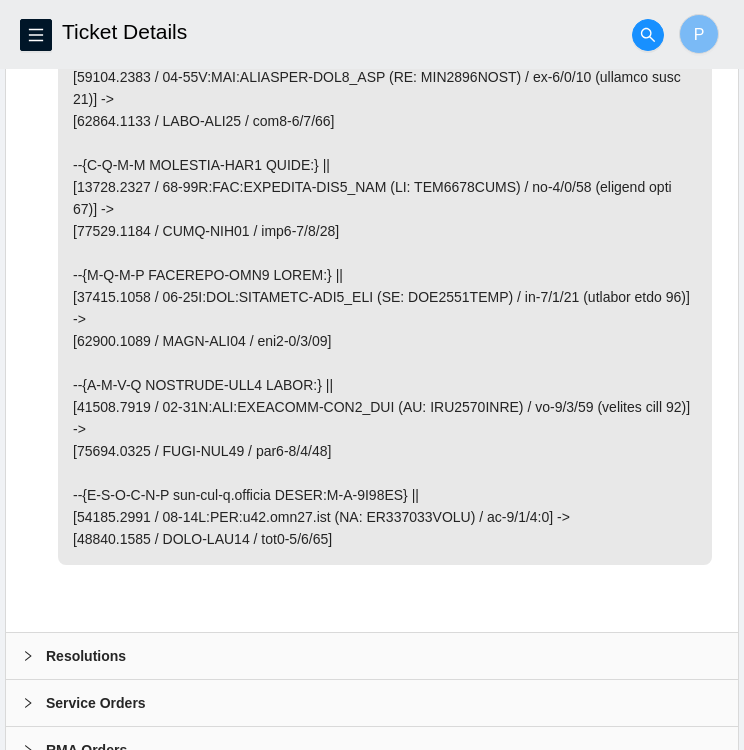 scroll, scrollTop: 1635, scrollLeft: 0, axis: vertical 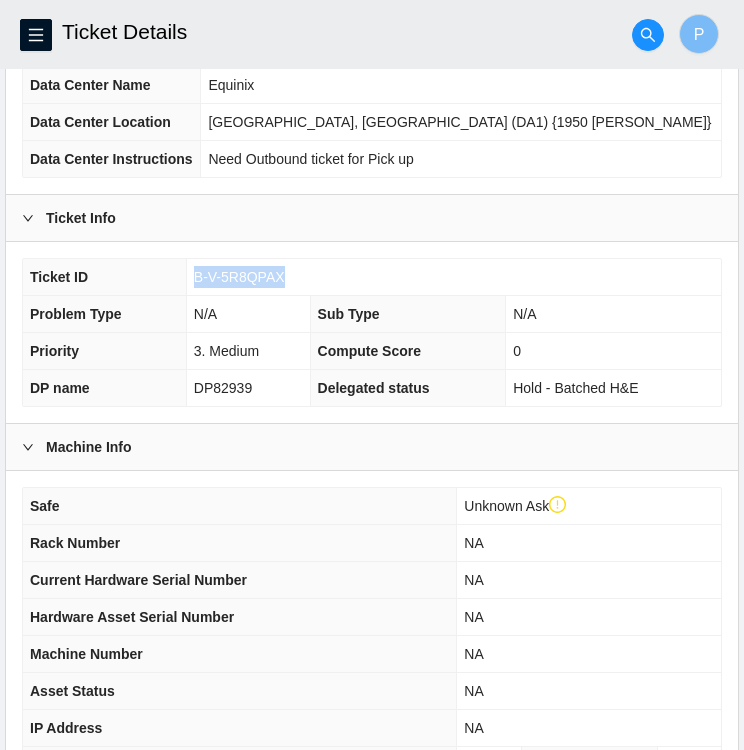 drag, startPoint x: 277, startPoint y: 272, endPoint x: 187, endPoint y: 285, distance: 90.934044 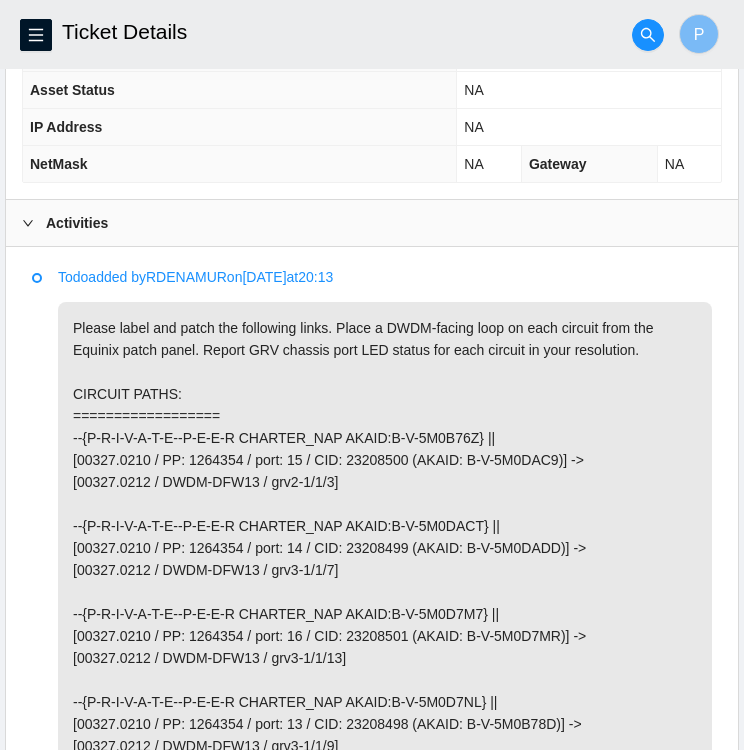 scroll, scrollTop: 836, scrollLeft: 0, axis: vertical 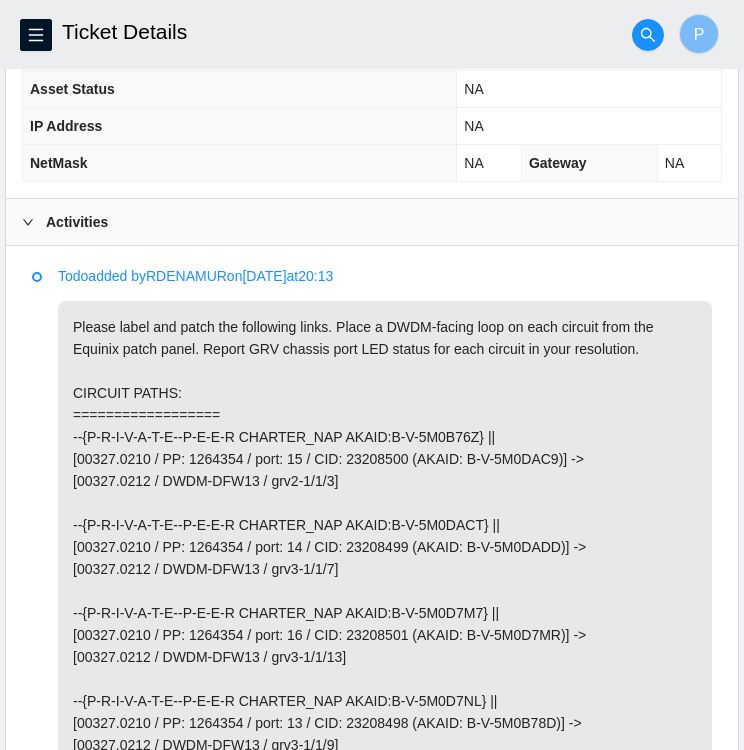 click on "Please label and patch the following links.  Place a DWDM-facing loop on each circuit from the Equinix patch panel.  Report GRV chassis port LED status for each circuit in your resolution.
CIRCUIT PATHS:
==================
--{P-R-I-V-A-T-E--P-E-E-R CHARTER_NAP AKAID:B-V-5M0B76Z} ||
[00327.0210 / PP: 1264354 / port: 15 / CID: 23208500 (AKAID: B-V-5M0DAC9)] ->
[00327.0212 / DWDM-DFW13 / grv2-1/1/3]
--{P-R-I-V-A-T-E--P-E-E-R CHARTER_NAP AKAID:B-V-5M0DACT} ||
[00327.0210 / PP: 1264354 / port: 14 / CID: 23208499 (AKAID: B-V-5M0DADD)] ->
[00327.0212 / DWDM-DFW13 / grv3-1/1/7]
--{P-R-I-V-A-T-E--P-E-E-R CHARTER_NAP AKAID:B-V-5M0D7M7} ||
[00327.0210 / PP: 1264354 / port: 16 / CID: 23208501 (AKAID: B-V-5M0D7MR)] ->
[00327.0212 / DWDM-DFW13 / grv3-1/1/13]
--{P-R-I-V-A-T-E--P-E-E-R CHARTER_NAP AKAID:B-V-5M0D7NL} ||
[00327.0210 / PP: 1264354 / port: 13 / CID: 23208498 (AKAID: B-V-5M0B78D)] ->
[00327.0212 / DWDM-DFW13 / grv3-1/1/9]" at bounding box center (385, 536) 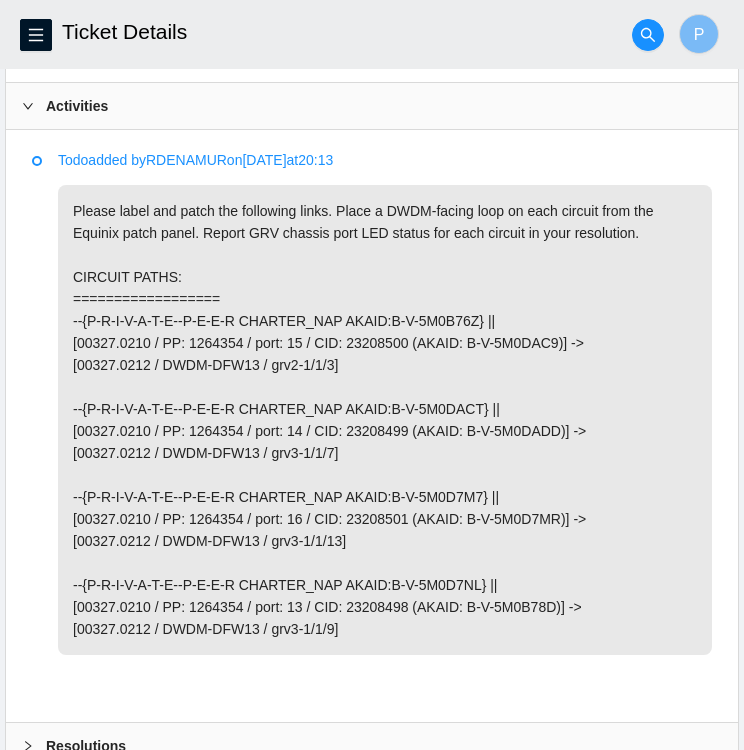 scroll, scrollTop: 953, scrollLeft: 0, axis: vertical 